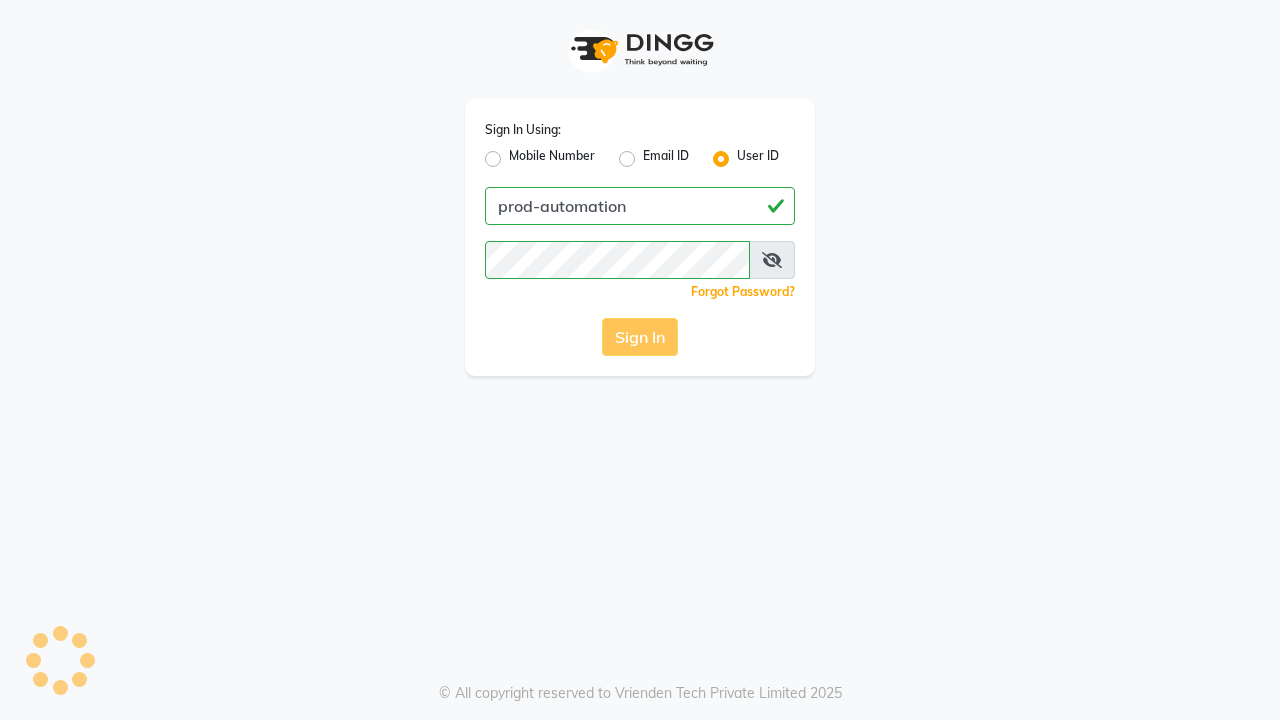scroll, scrollTop: 0, scrollLeft: 0, axis: both 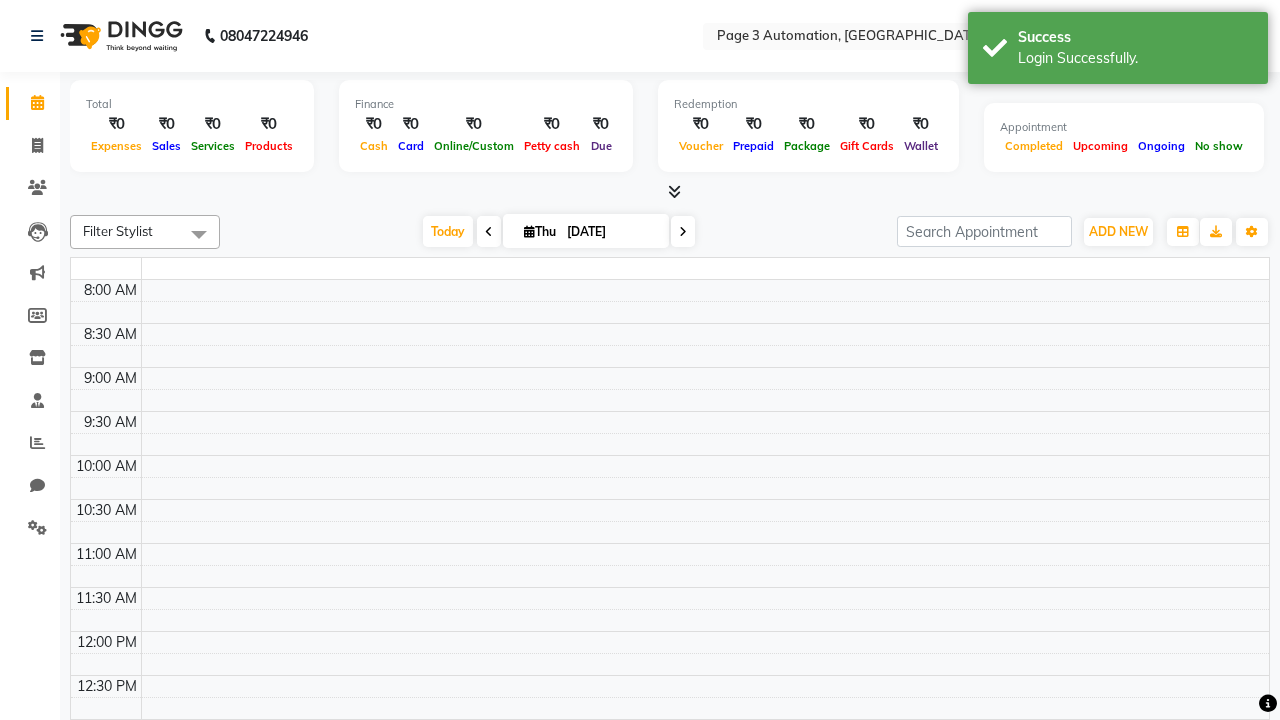 select on "en" 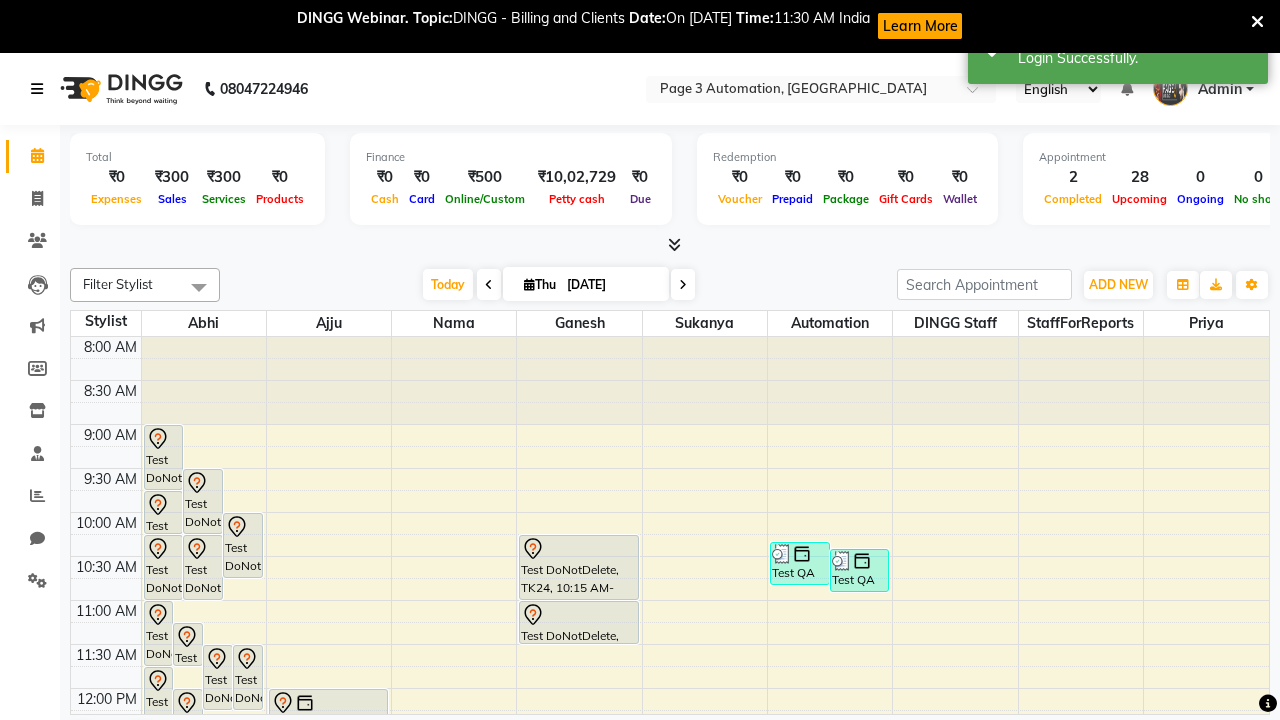 click at bounding box center (37, 89) 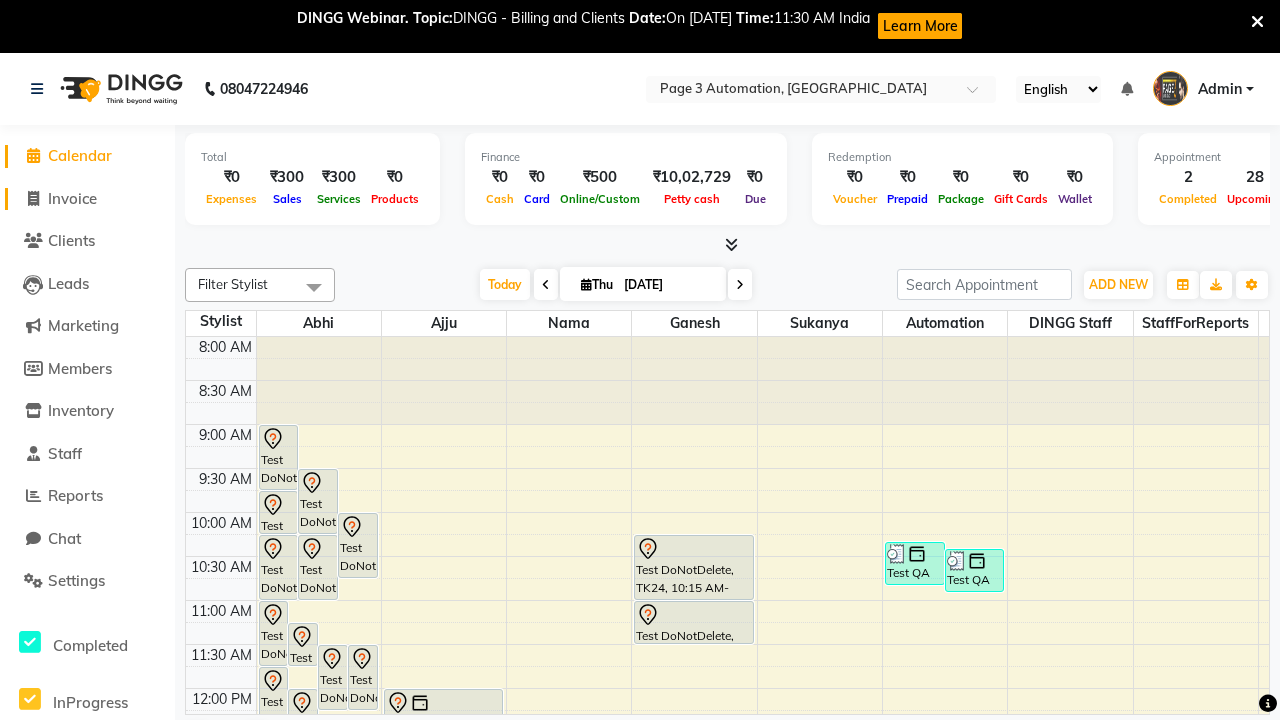 click on "Invoice" 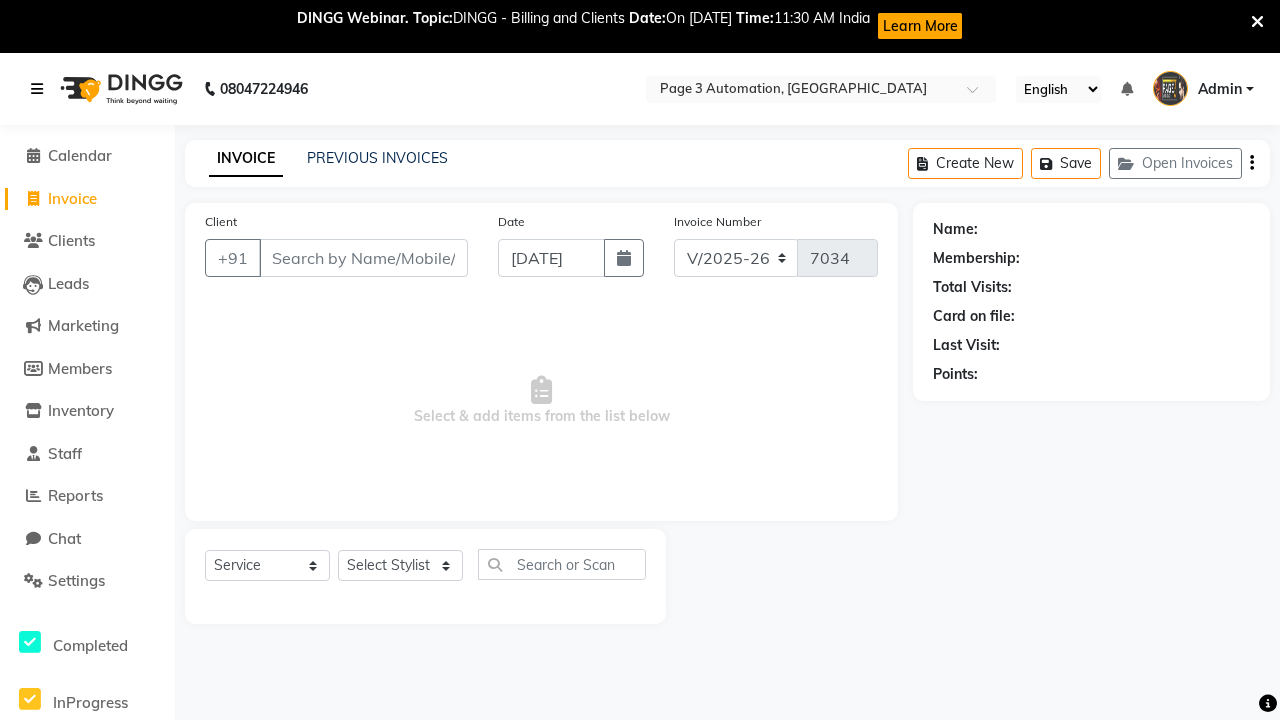 click at bounding box center [37, 89] 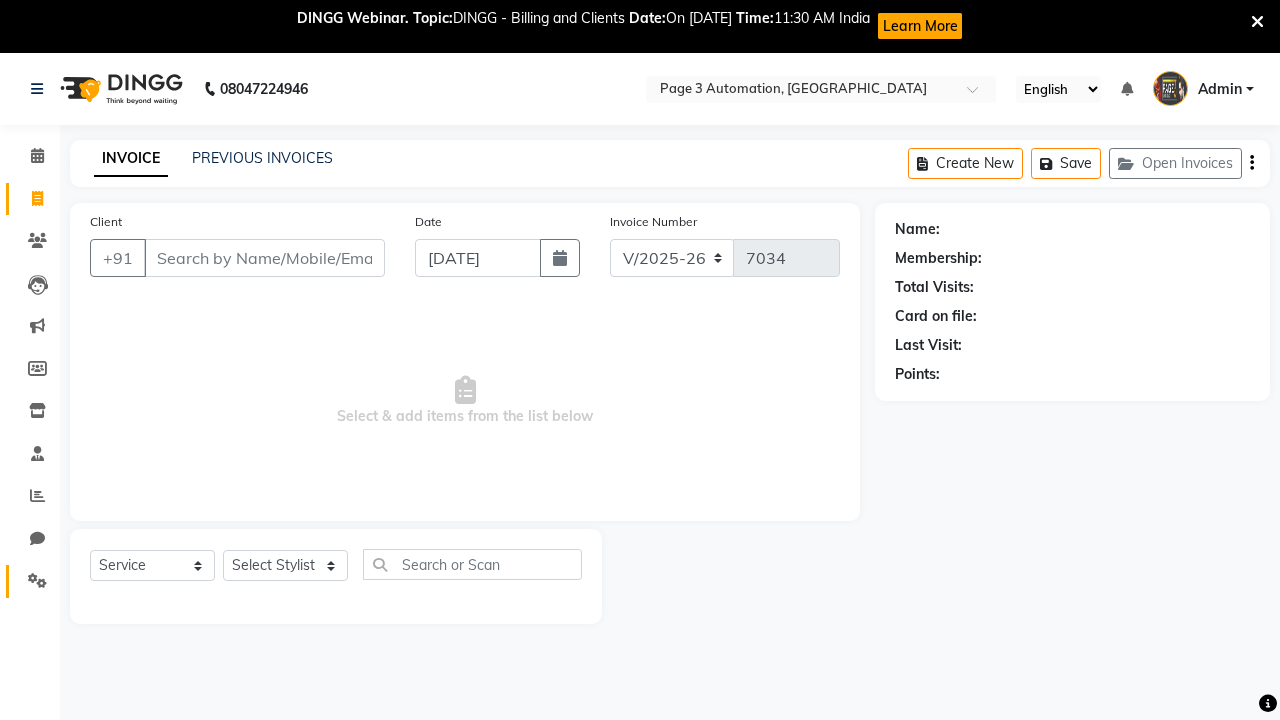 click 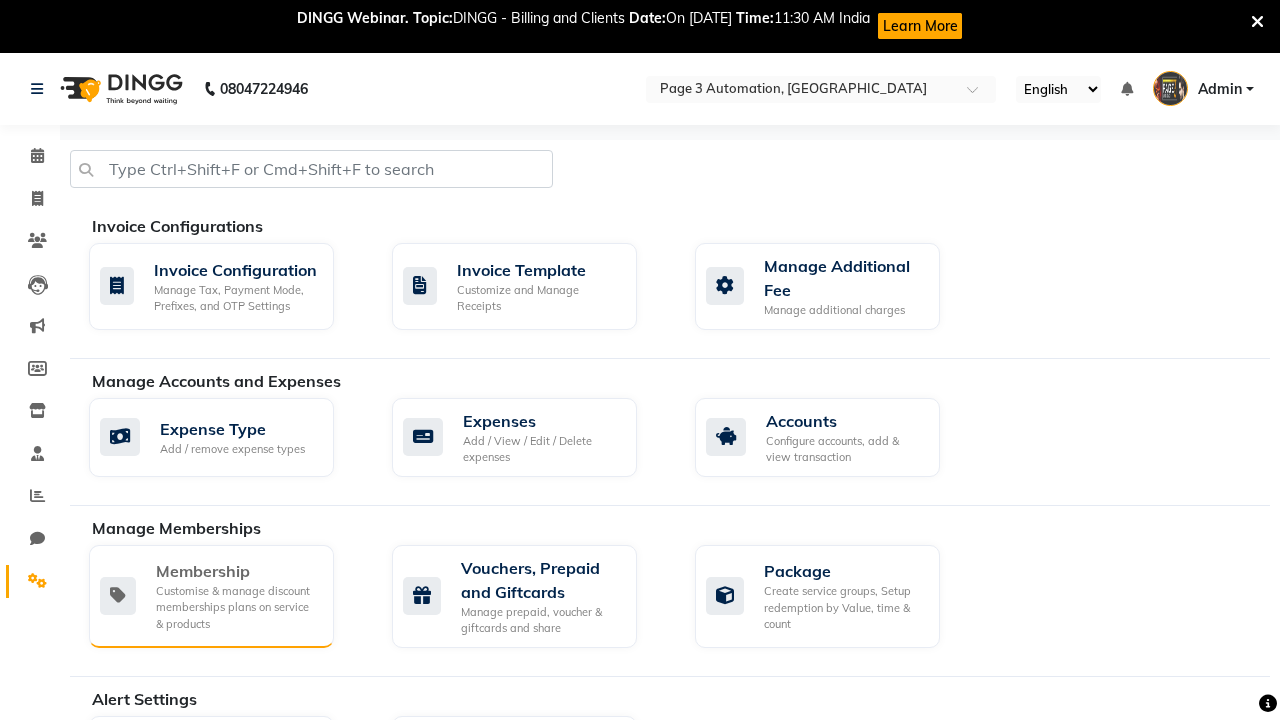 click on "Membership" 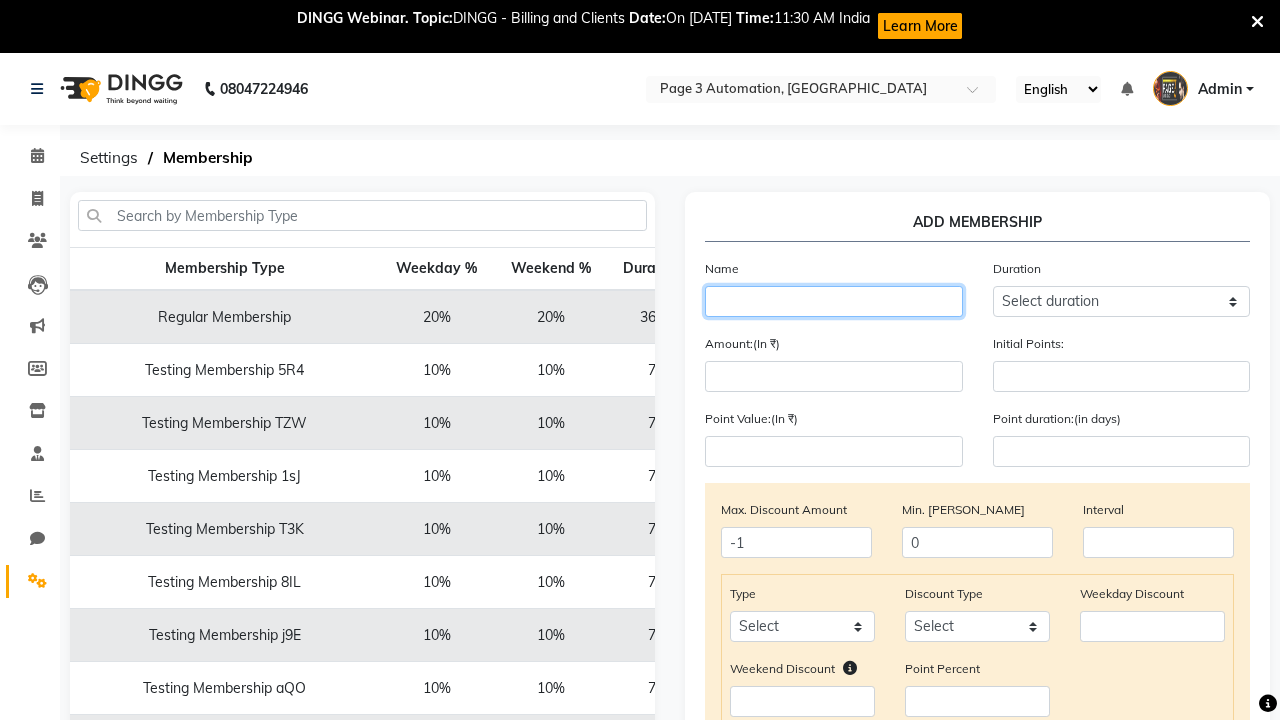 type on "Testing Membership 4pC" 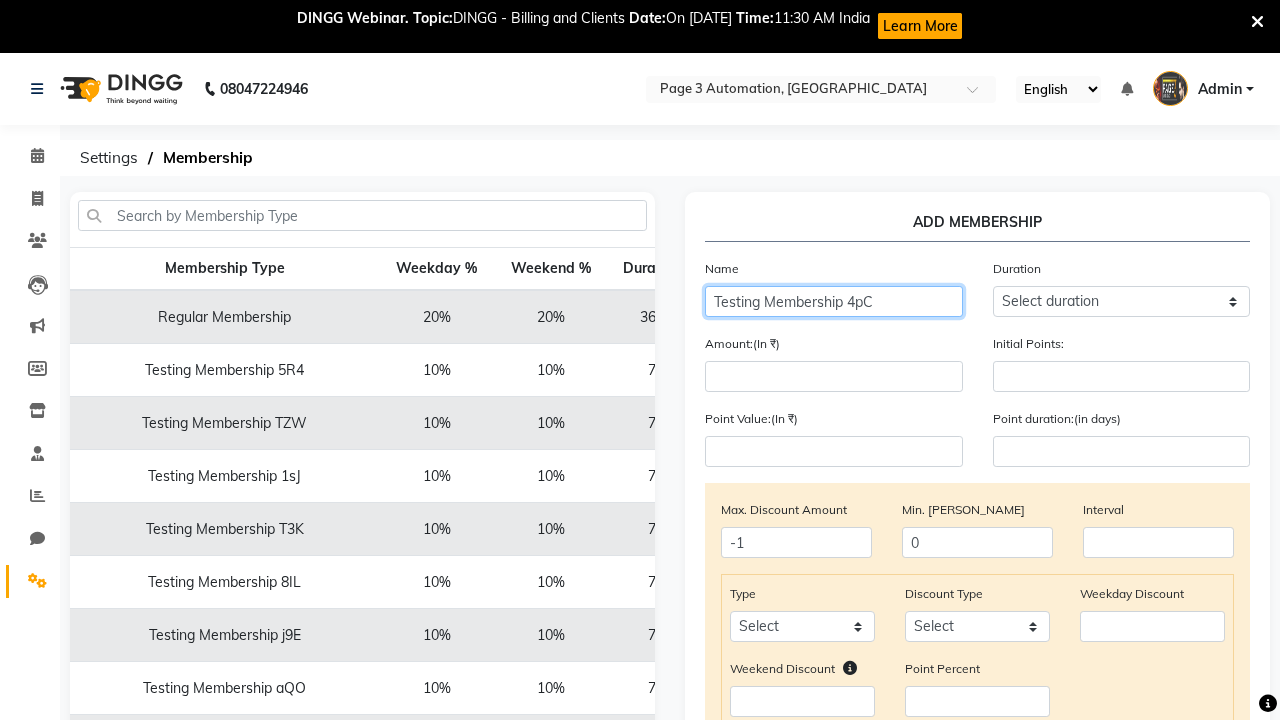 select on "1: 7" 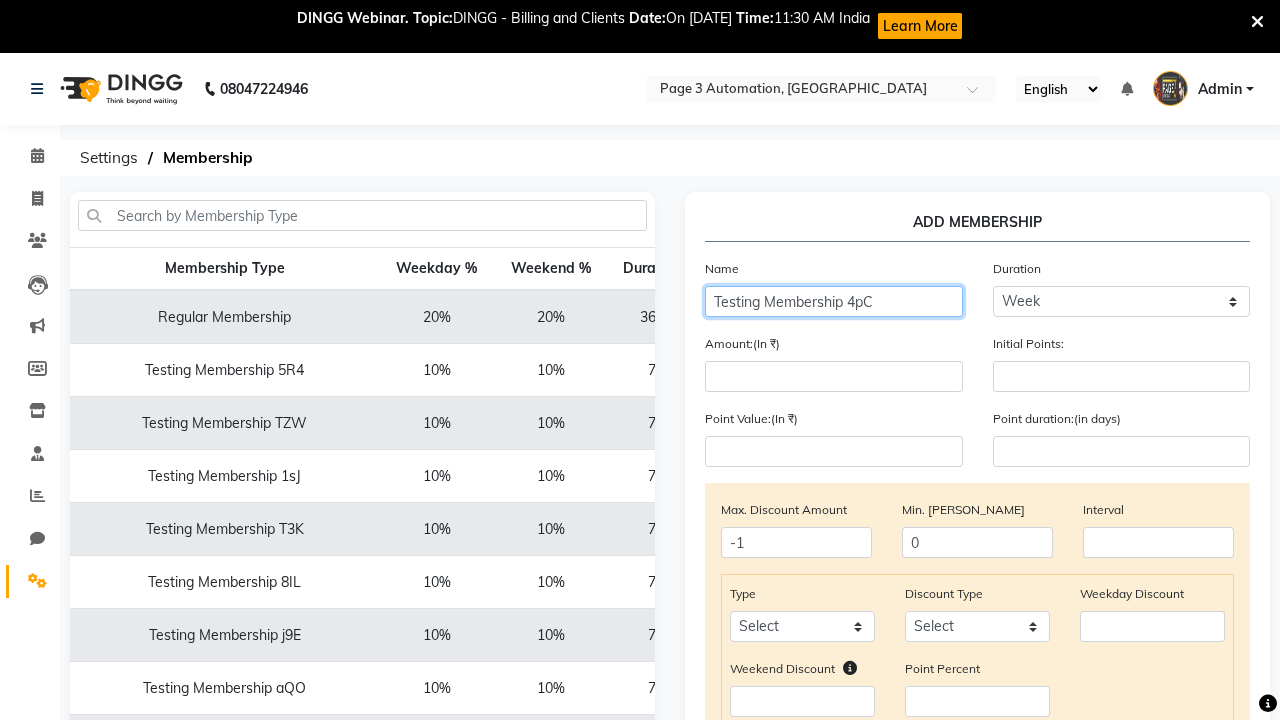 type on "7" 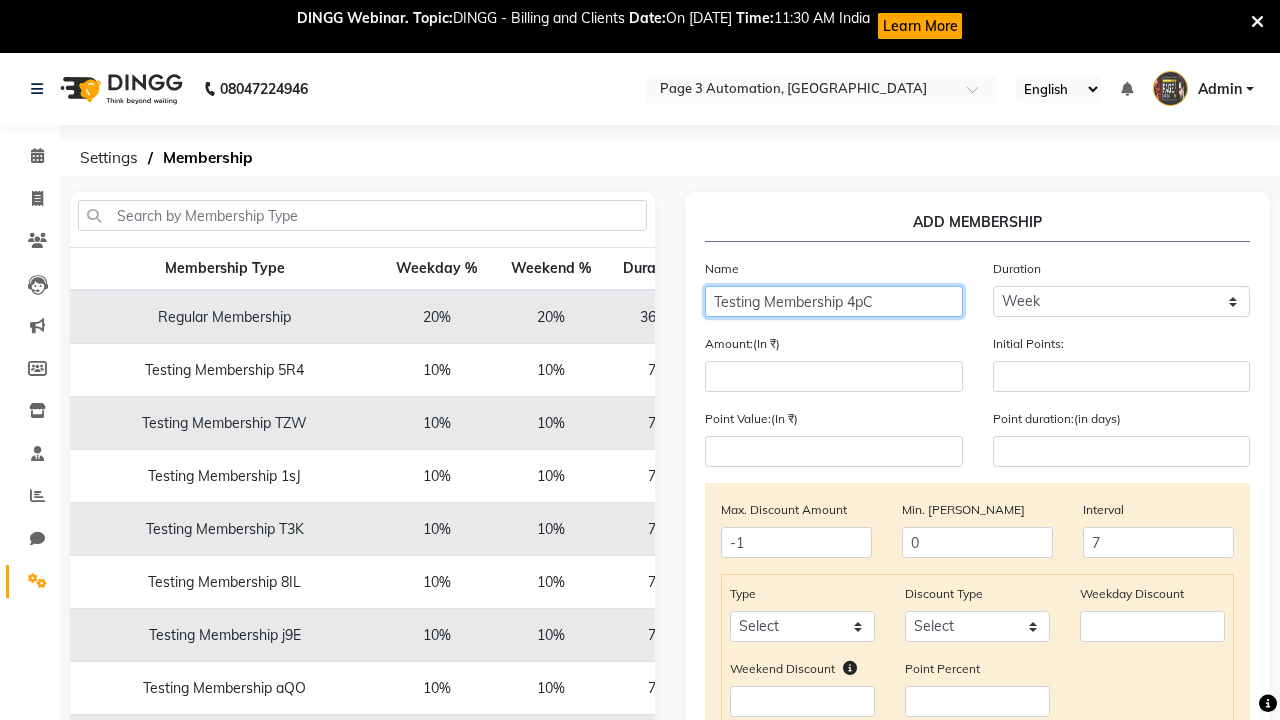 type on "Testing Membership 4pC" 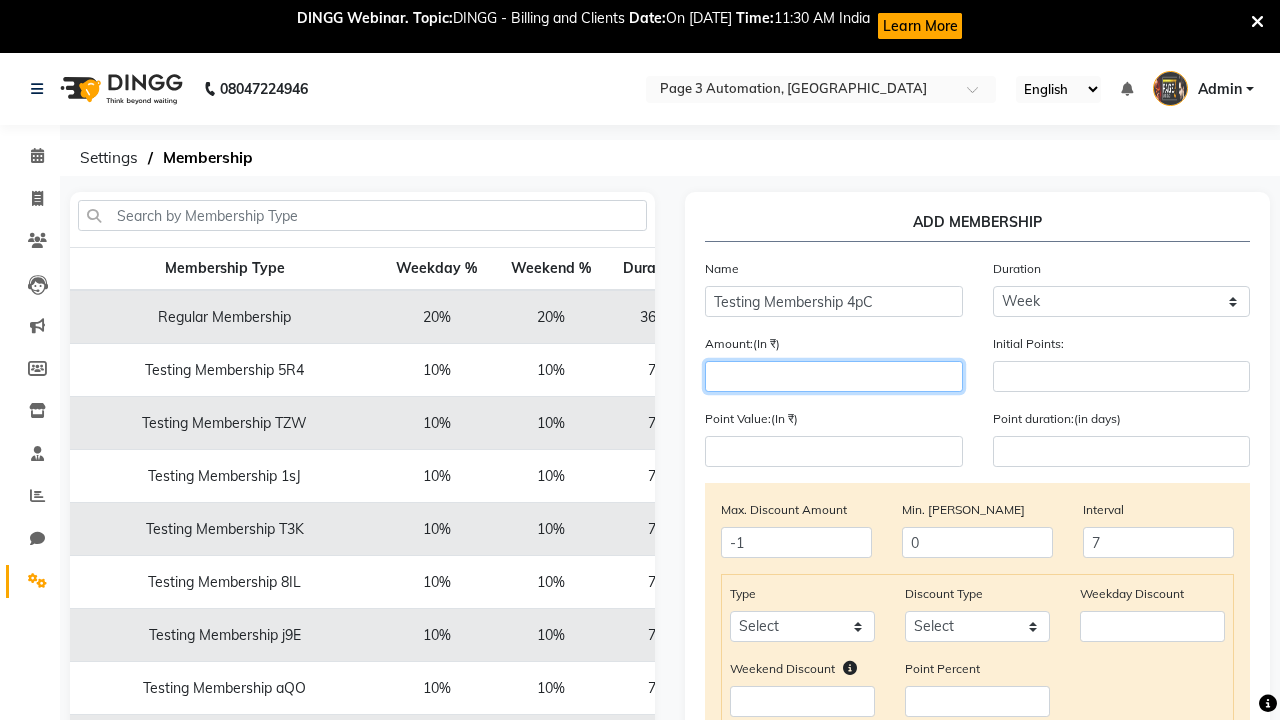 type on "1000" 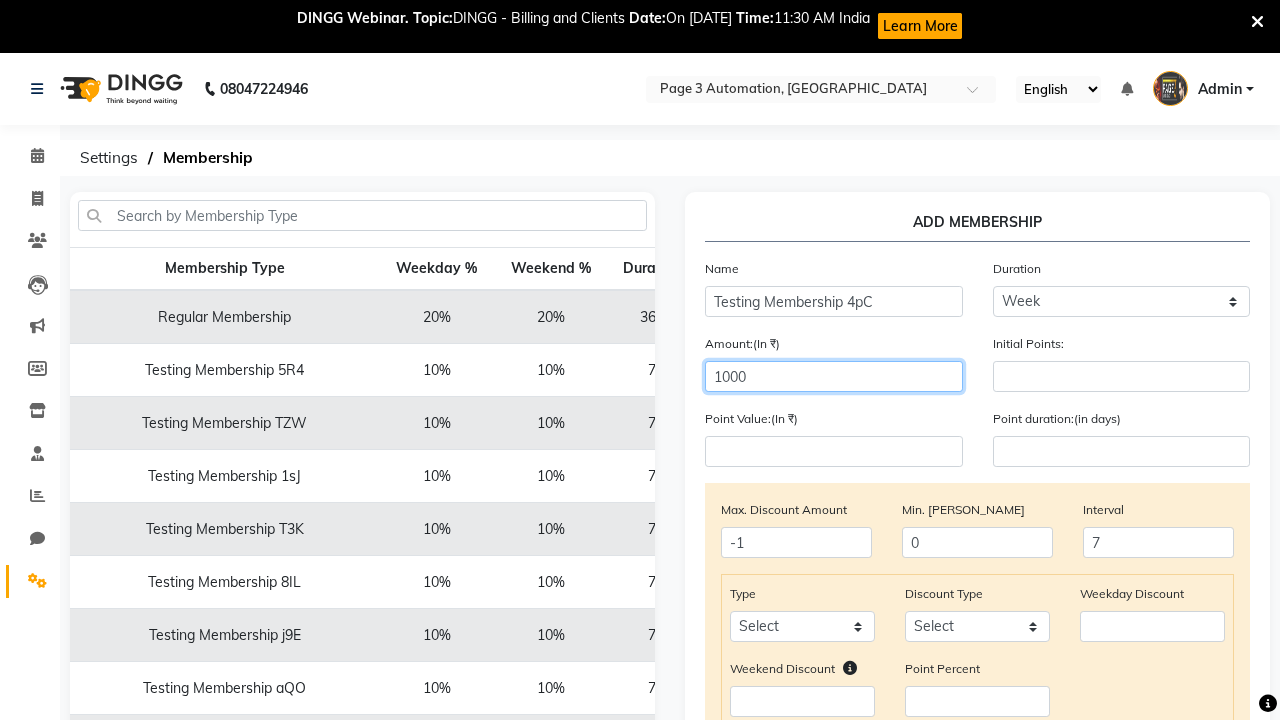 select on "service" 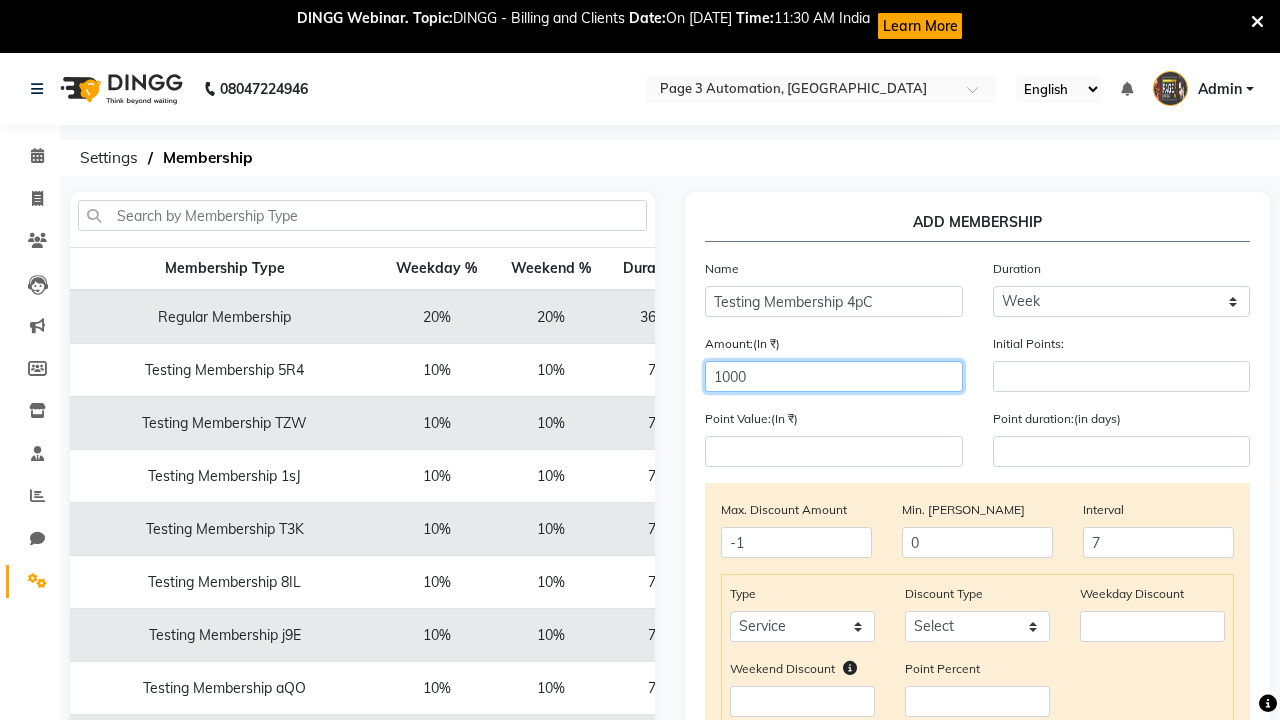 select on "Percent" 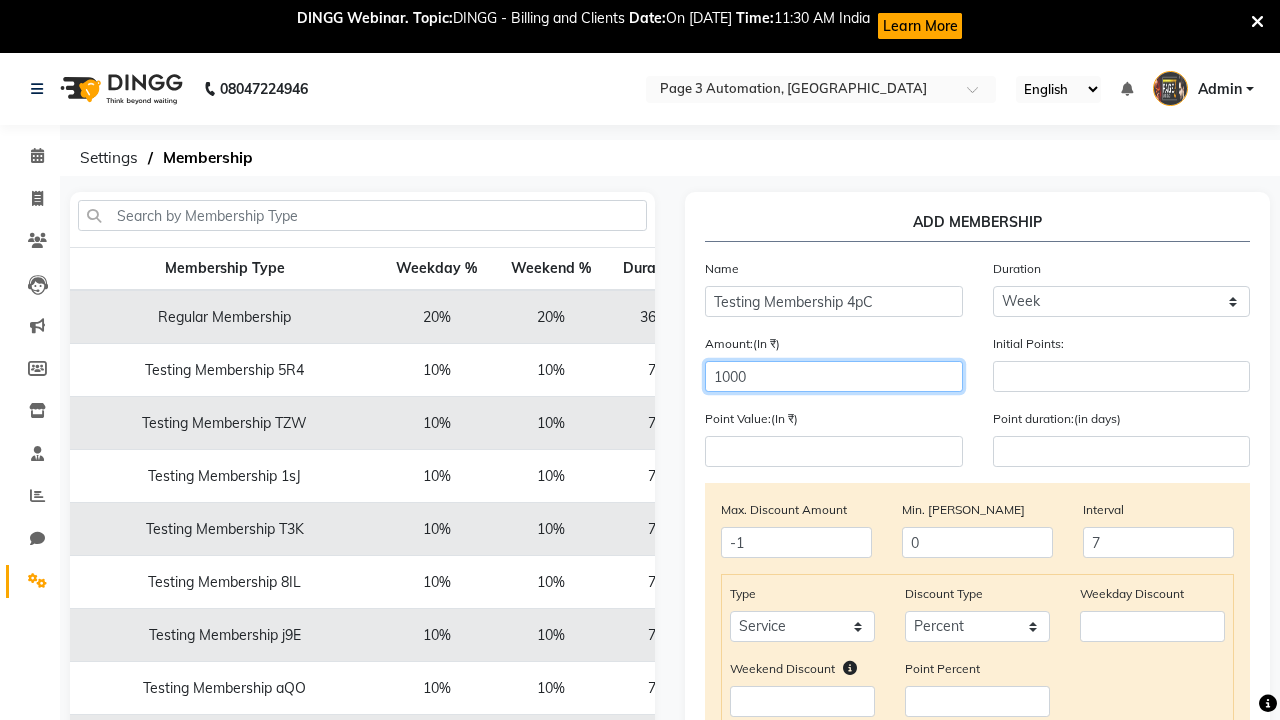 type on "1000" 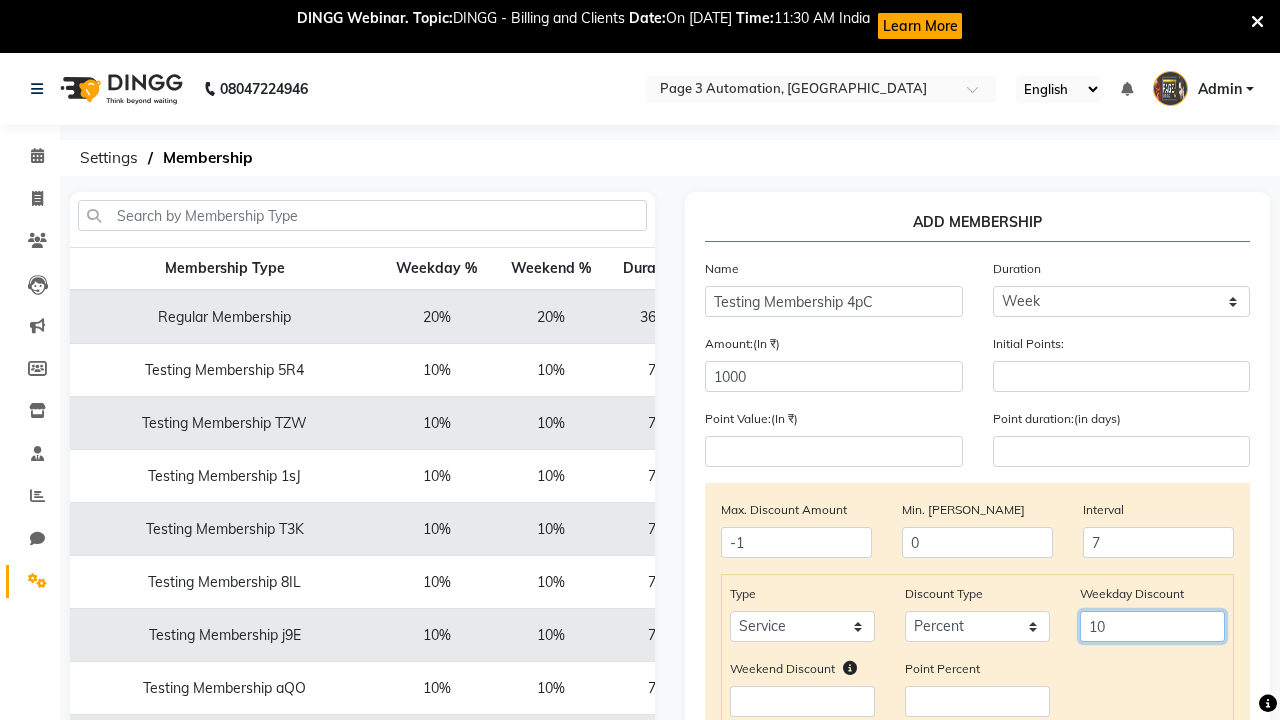 type on "10" 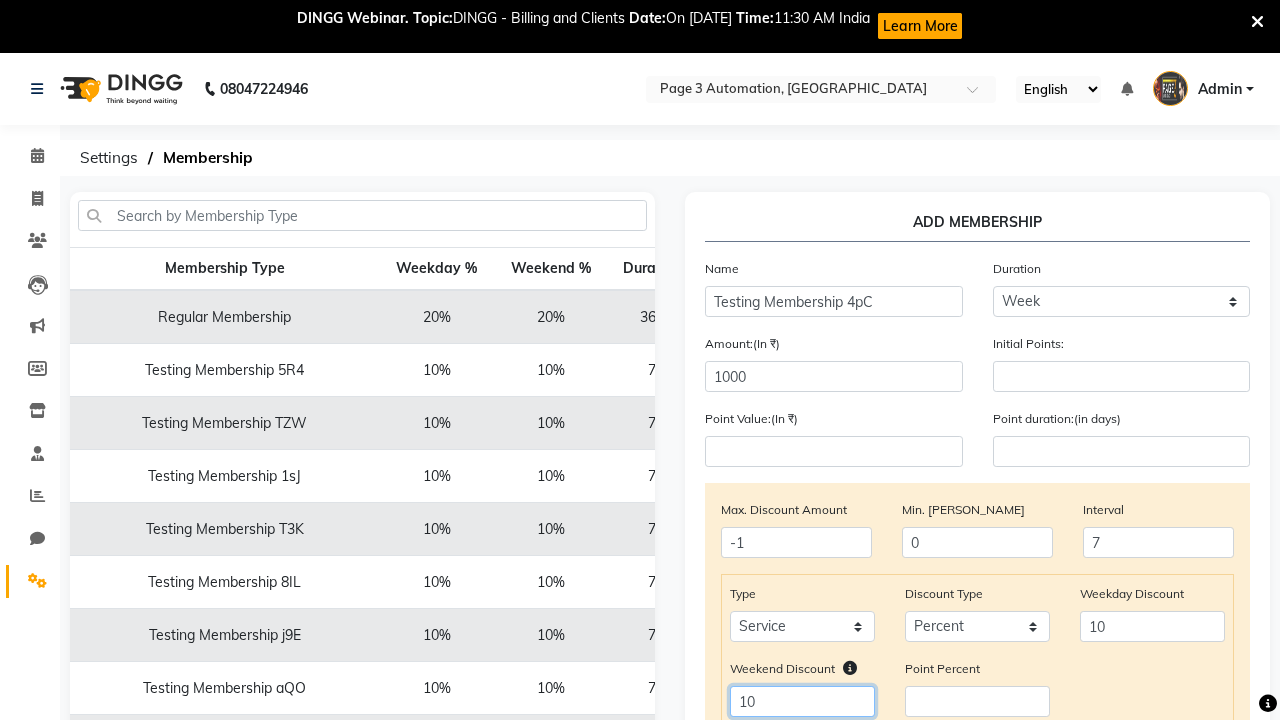 type on "10" 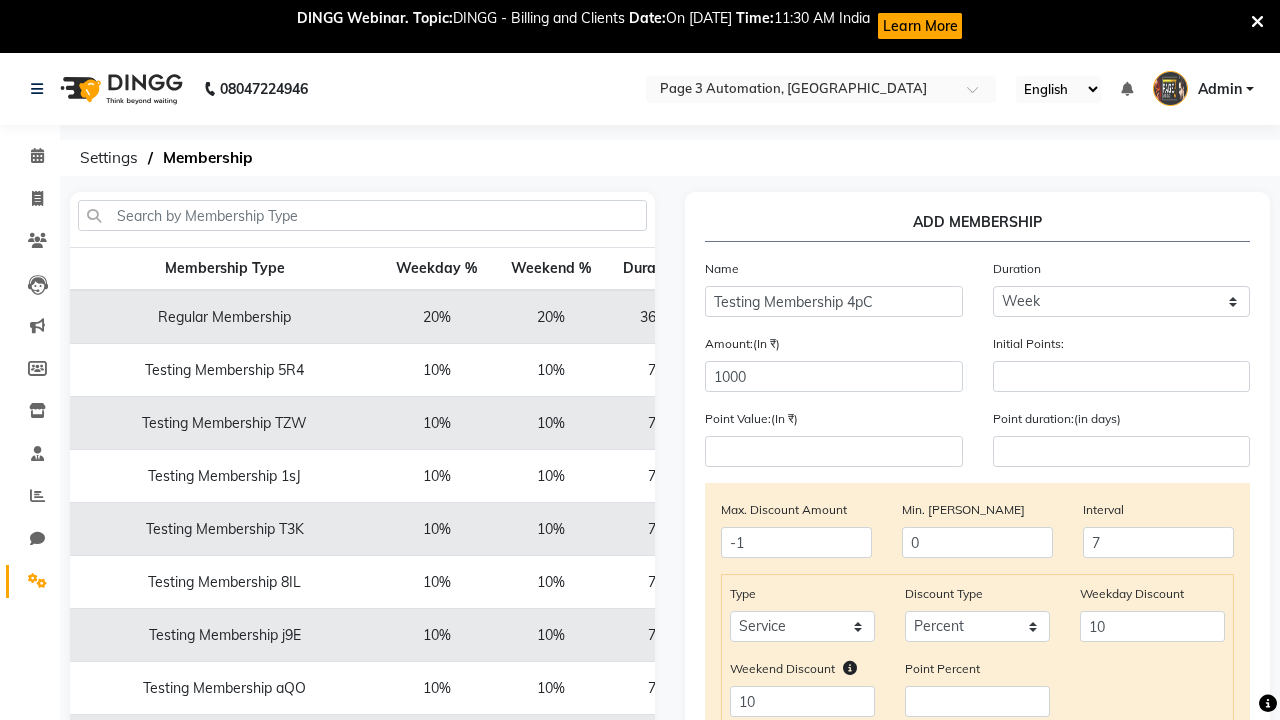click 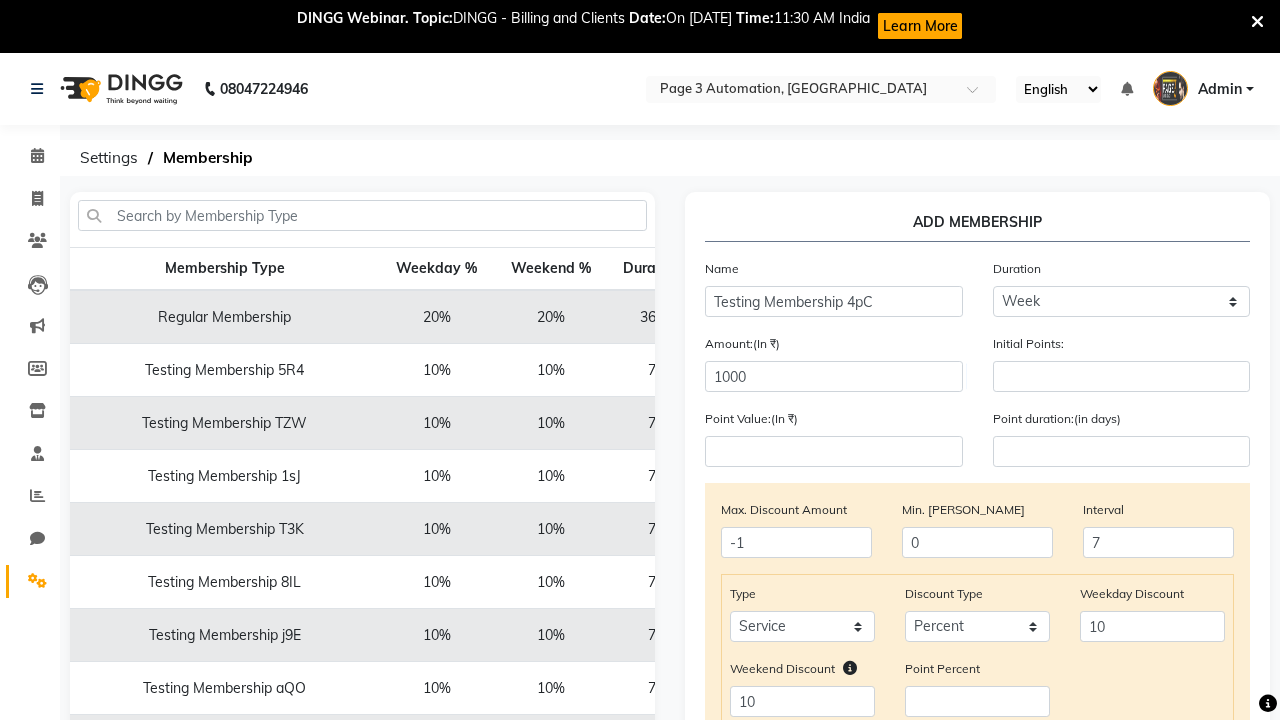 scroll, scrollTop: 387, scrollLeft: 0, axis: vertical 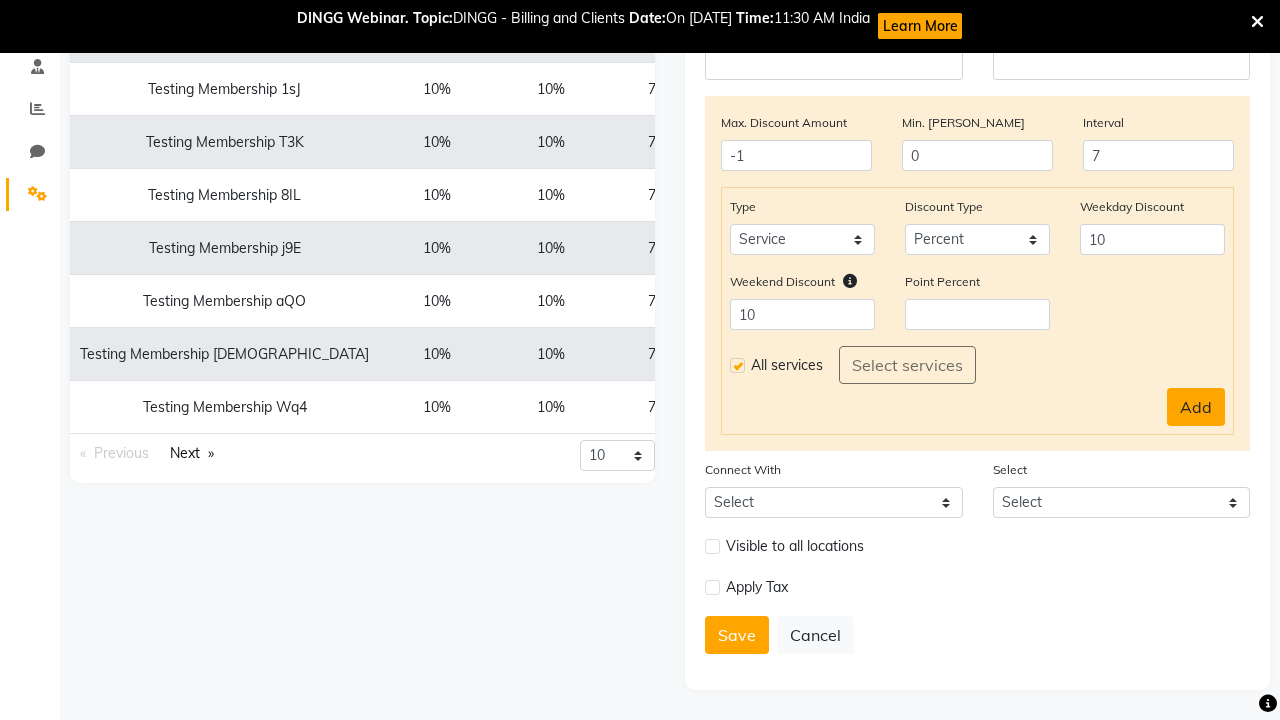 click on "Add" 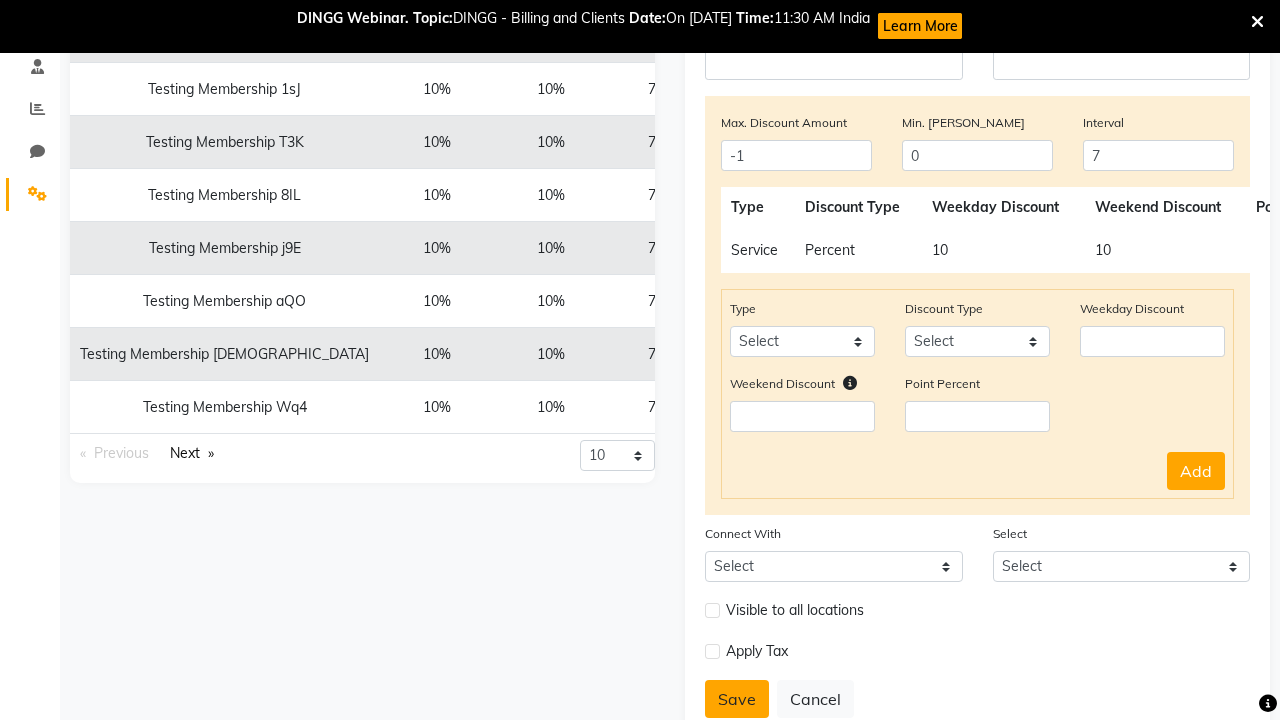 click on "Save" 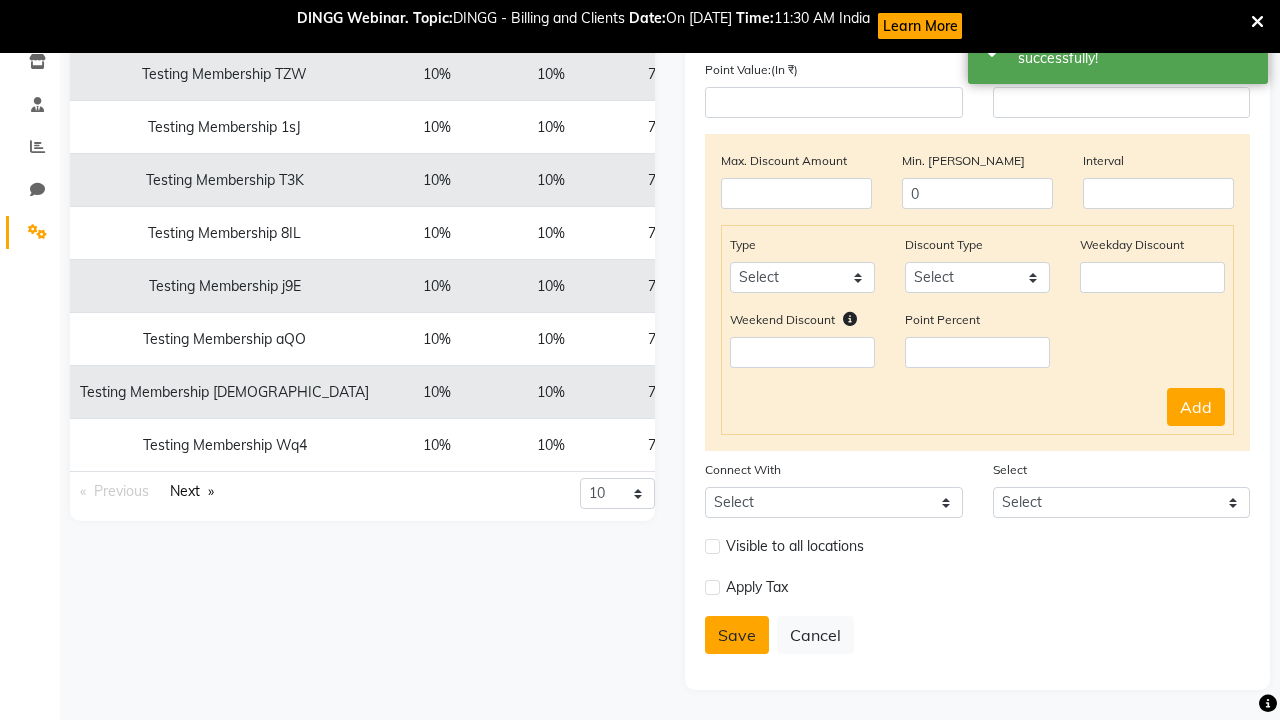 scroll, scrollTop: 349, scrollLeft: 0, axis: vertical 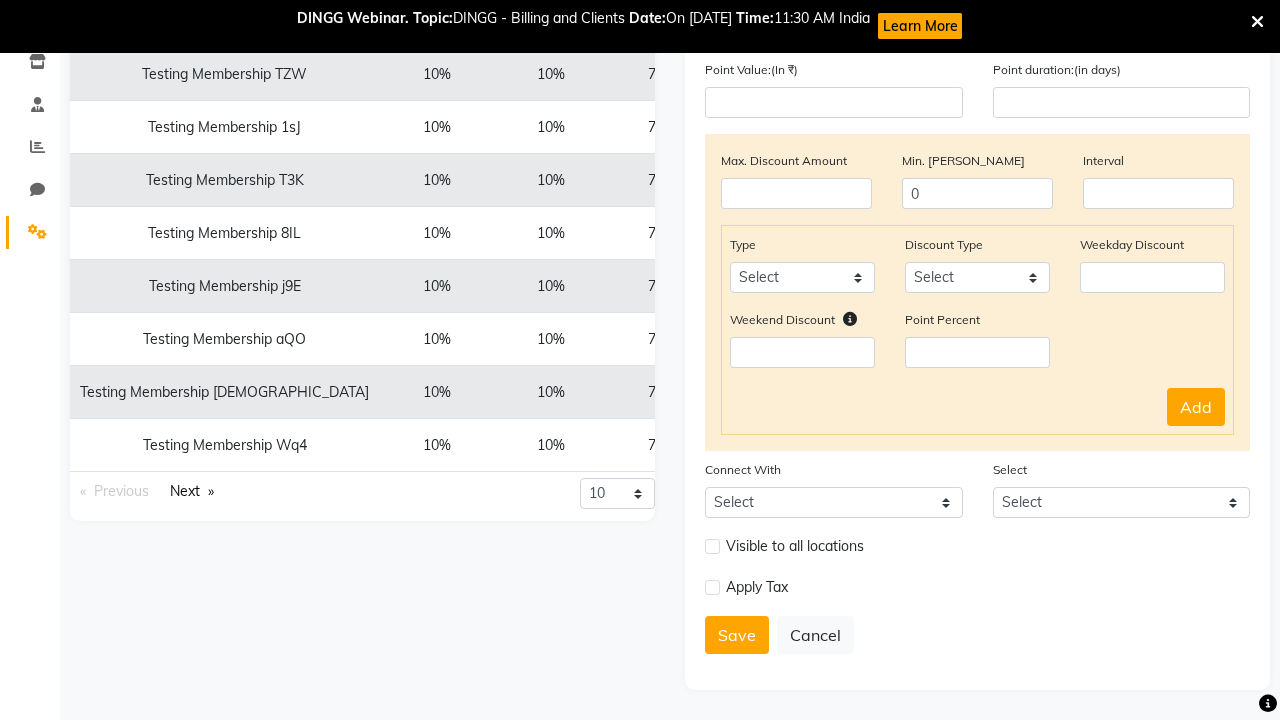 click on "Admin" at bounding box center (1220, -260) 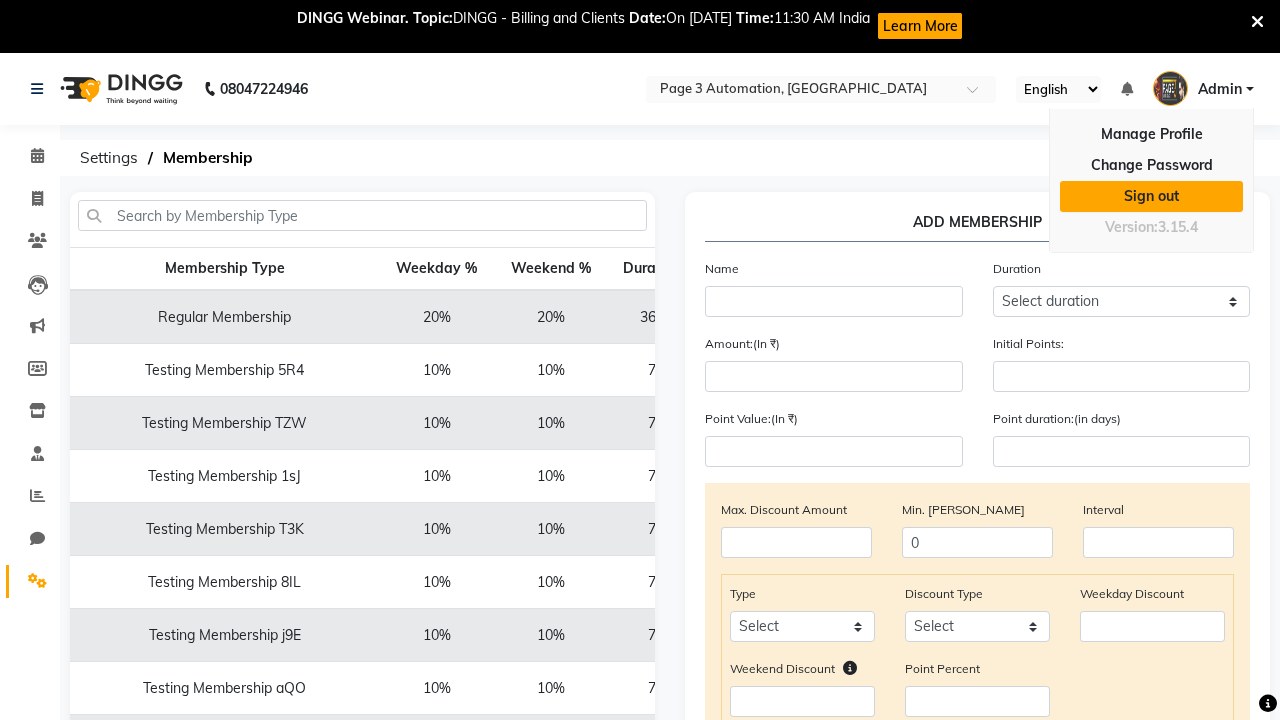 click on "Sign out" at bounding box center (1151, 196) 